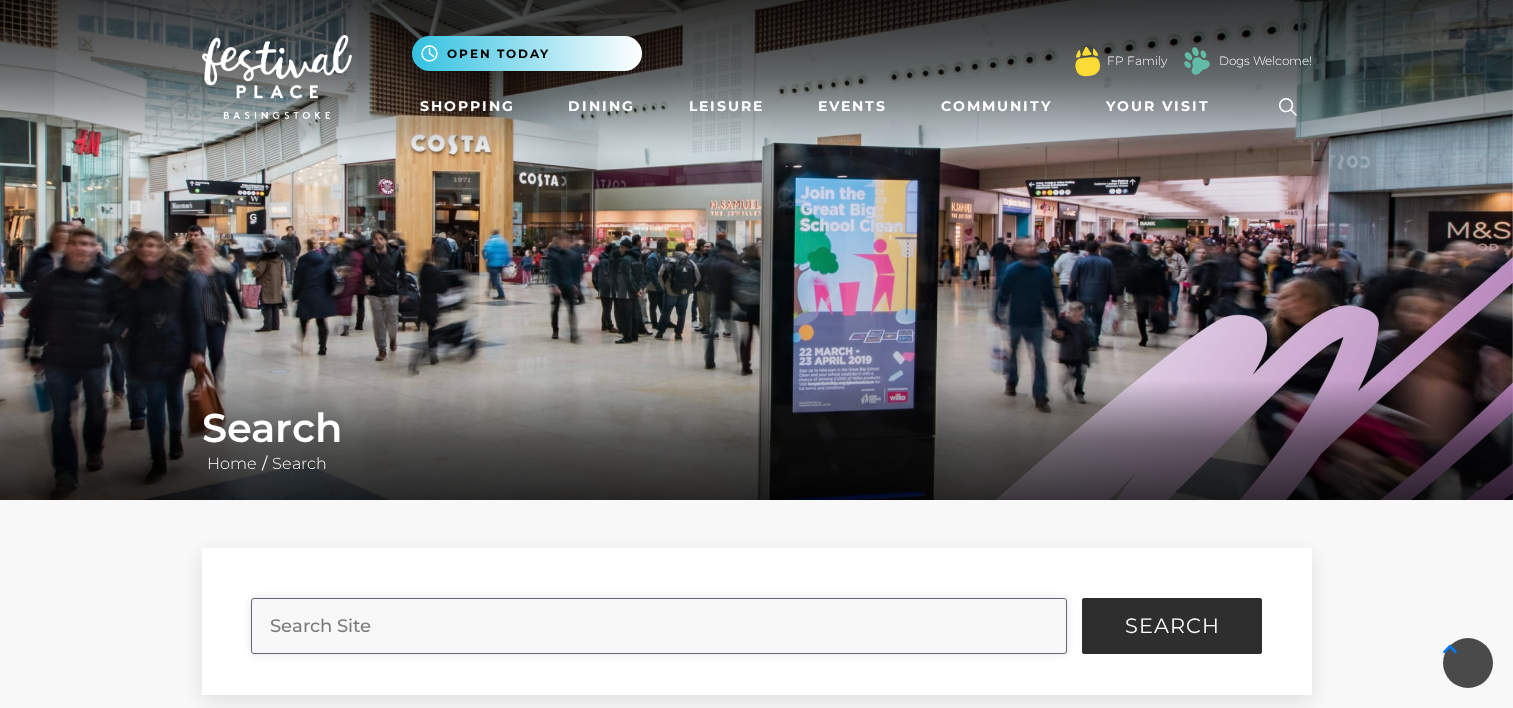 scroll, scrollTop: 200, scrollLeft: 0, axis: vertical 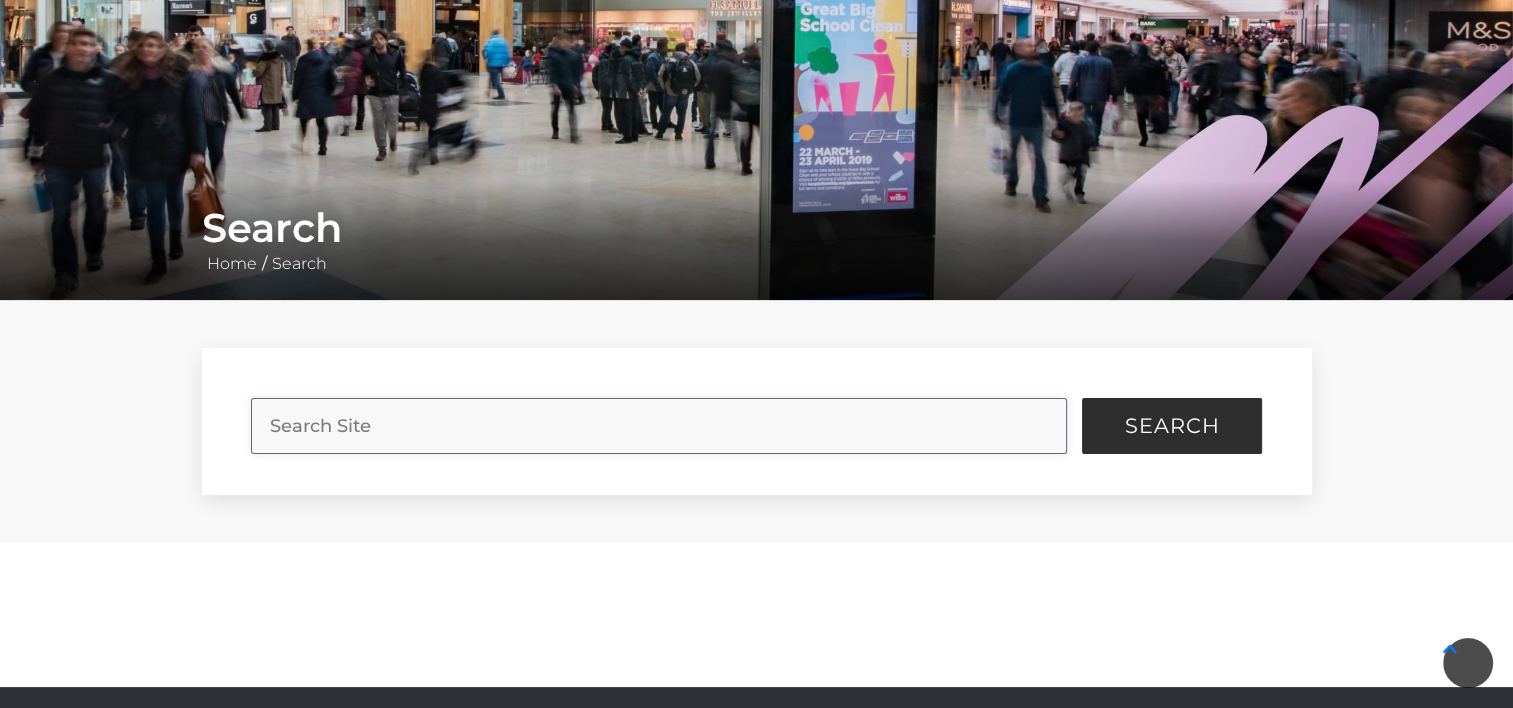 click at bounding box center (659, 426) 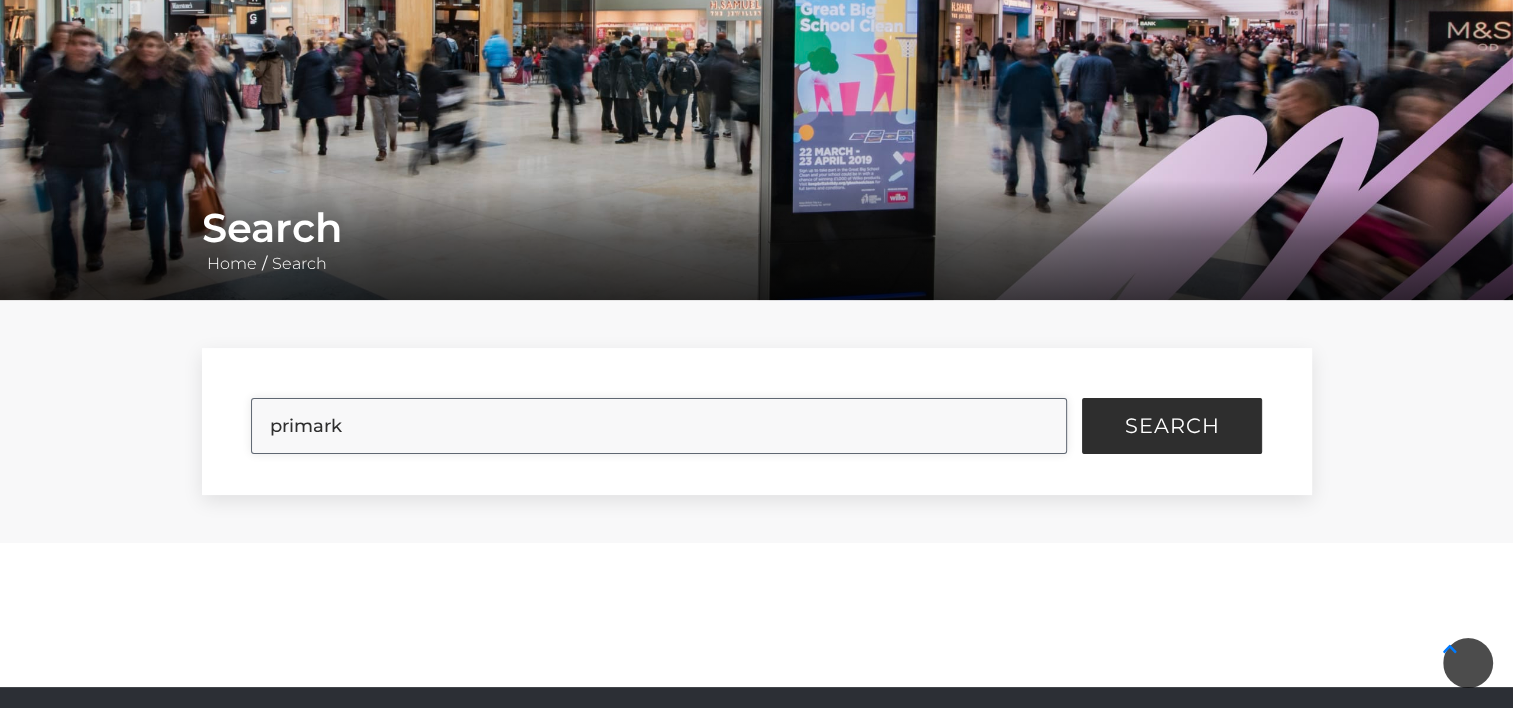 type on "primark" 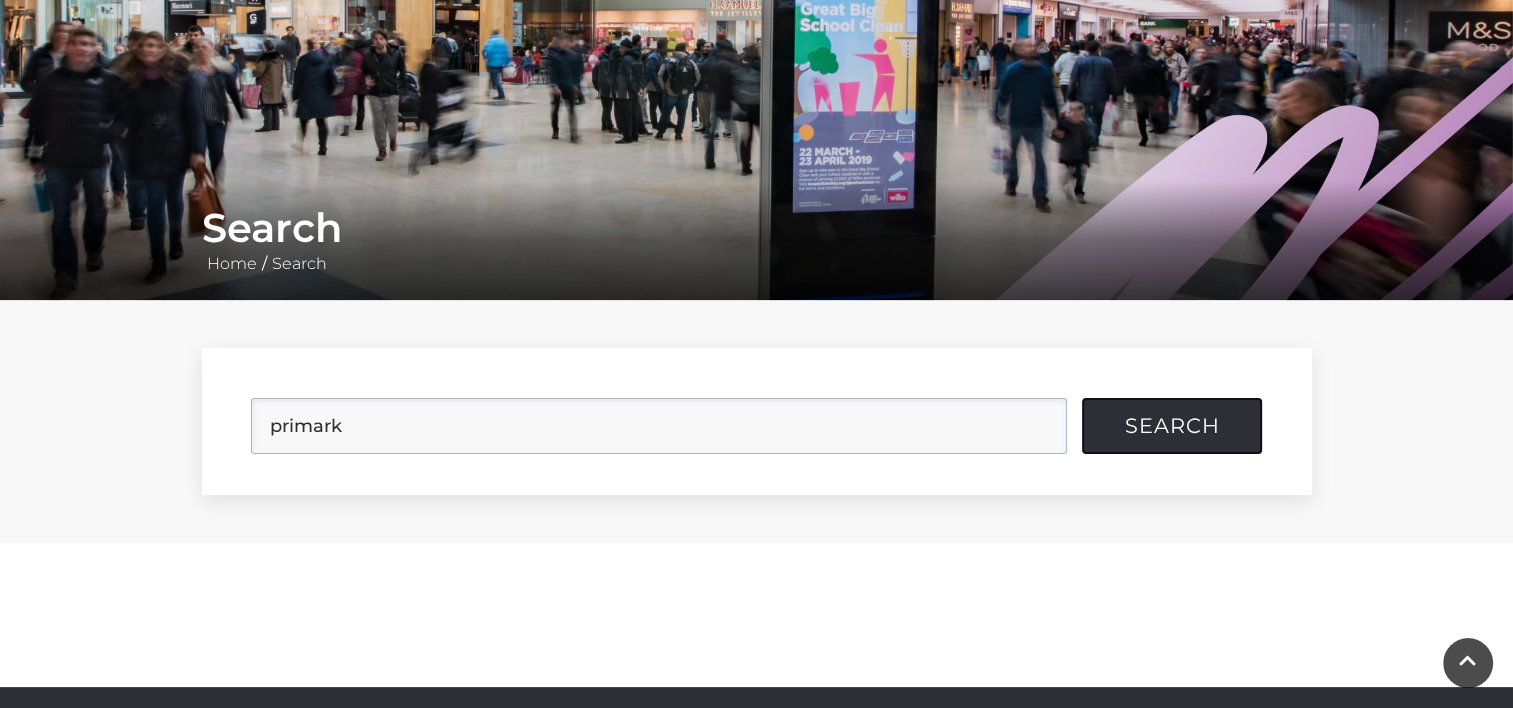 click on "Search" at bounding box center (1172, 426) 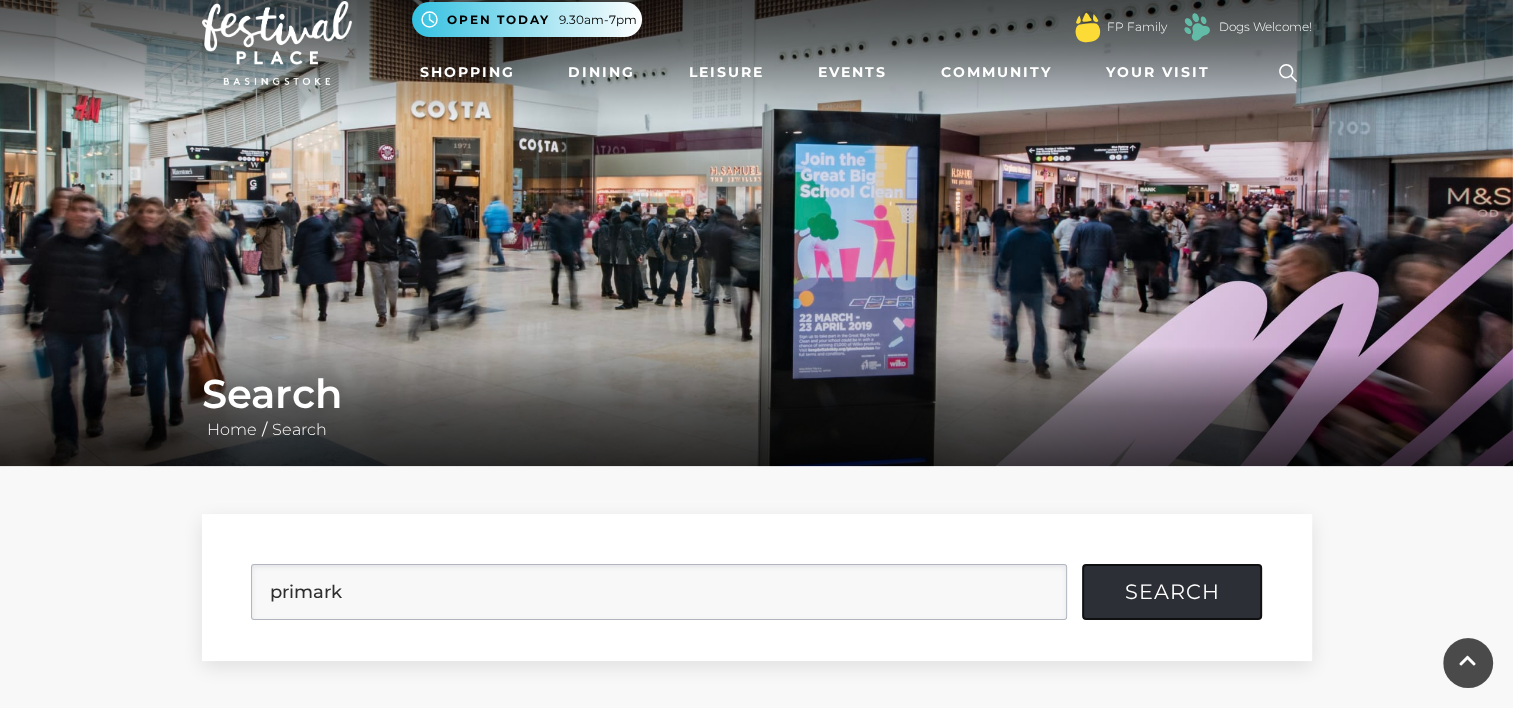 scroll, scrollTop: 0, scrollLeft: 0, axis: both 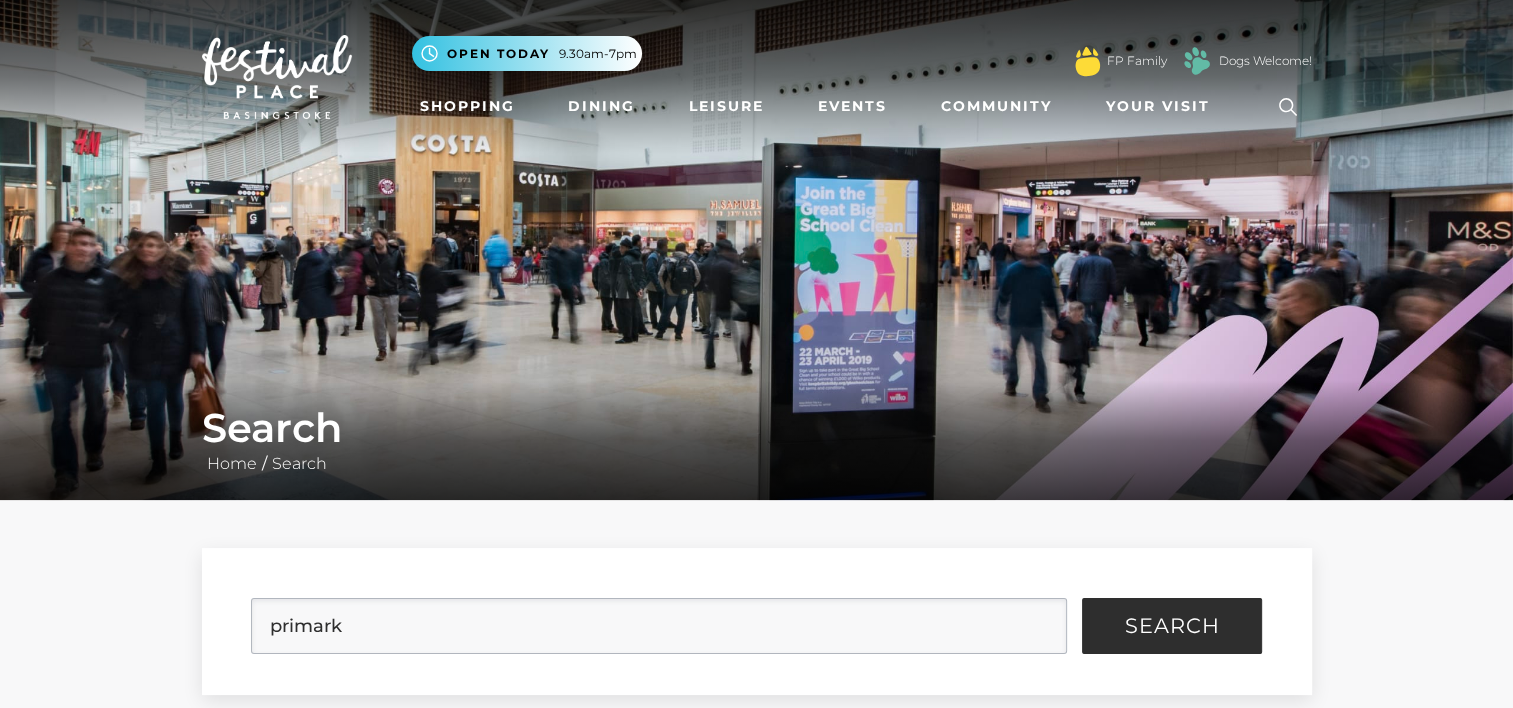 click 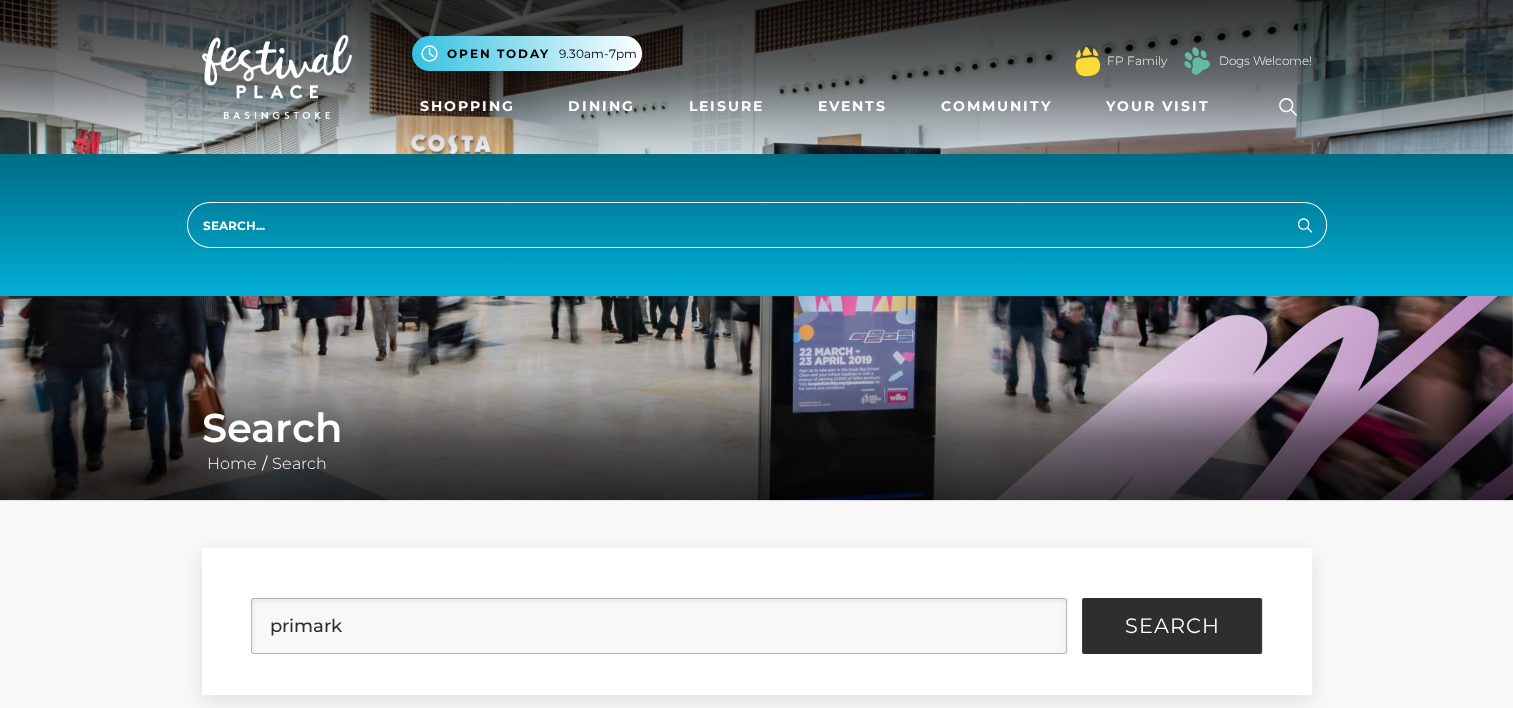 click at bounding box center (757, 225) 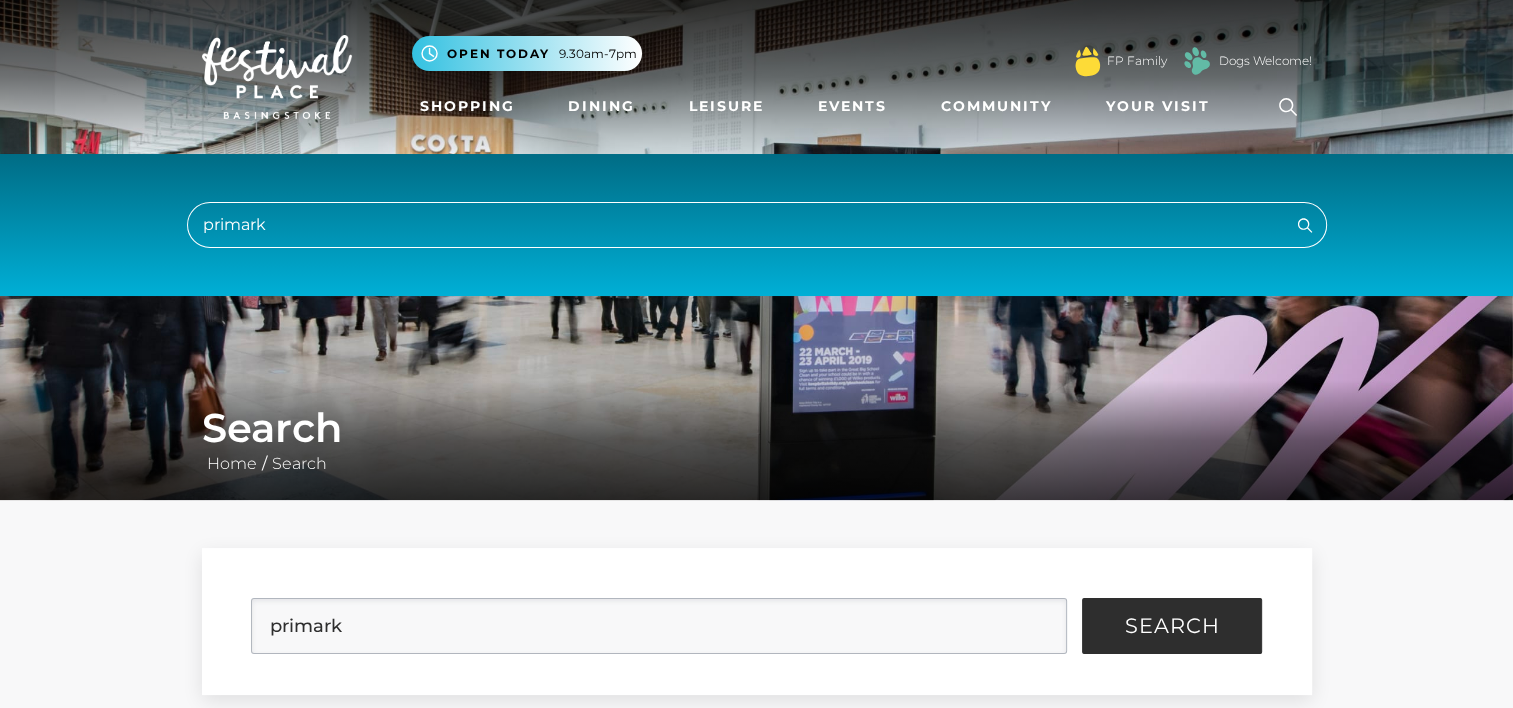 click on "Search" at bounding box center [1305, 224] 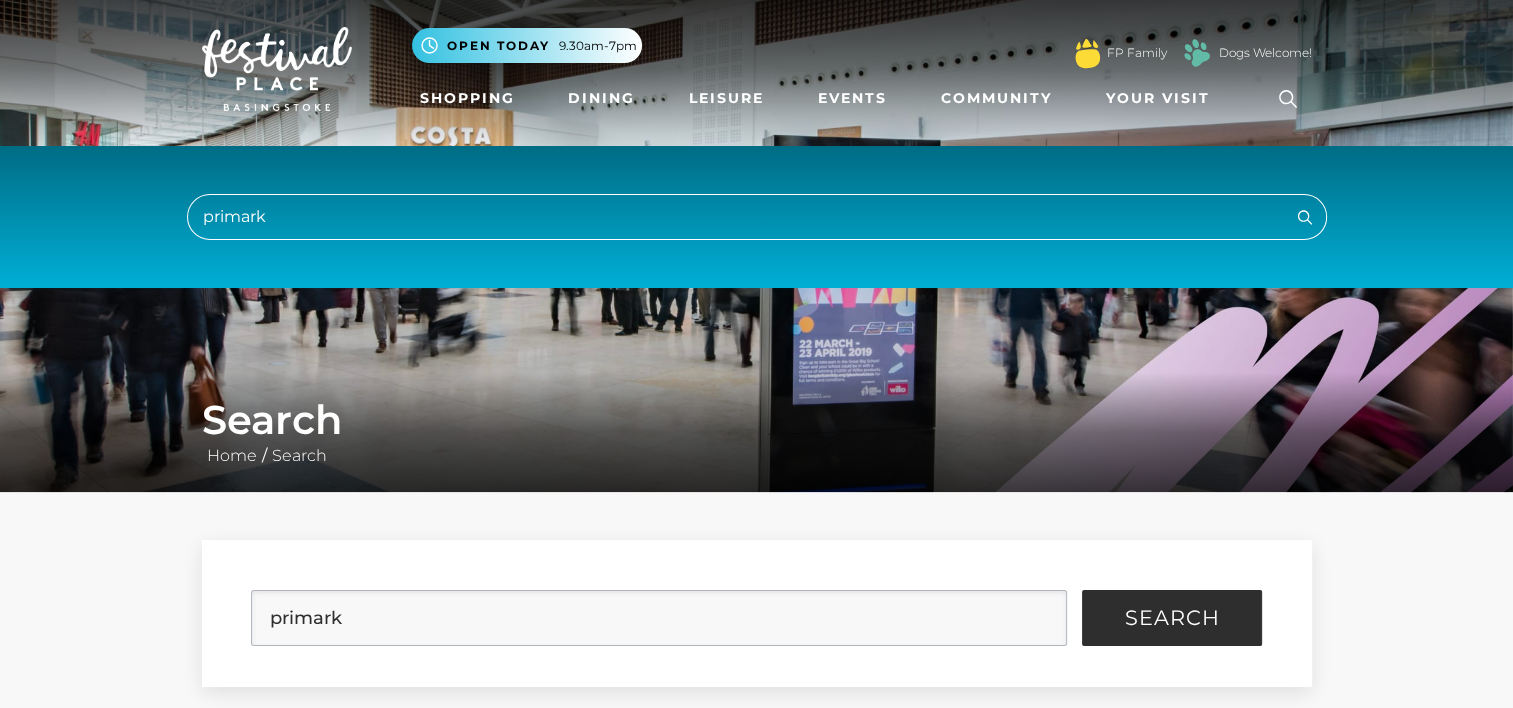 scroll, scrollTop: 0, scrollLeft: 0, axis: both 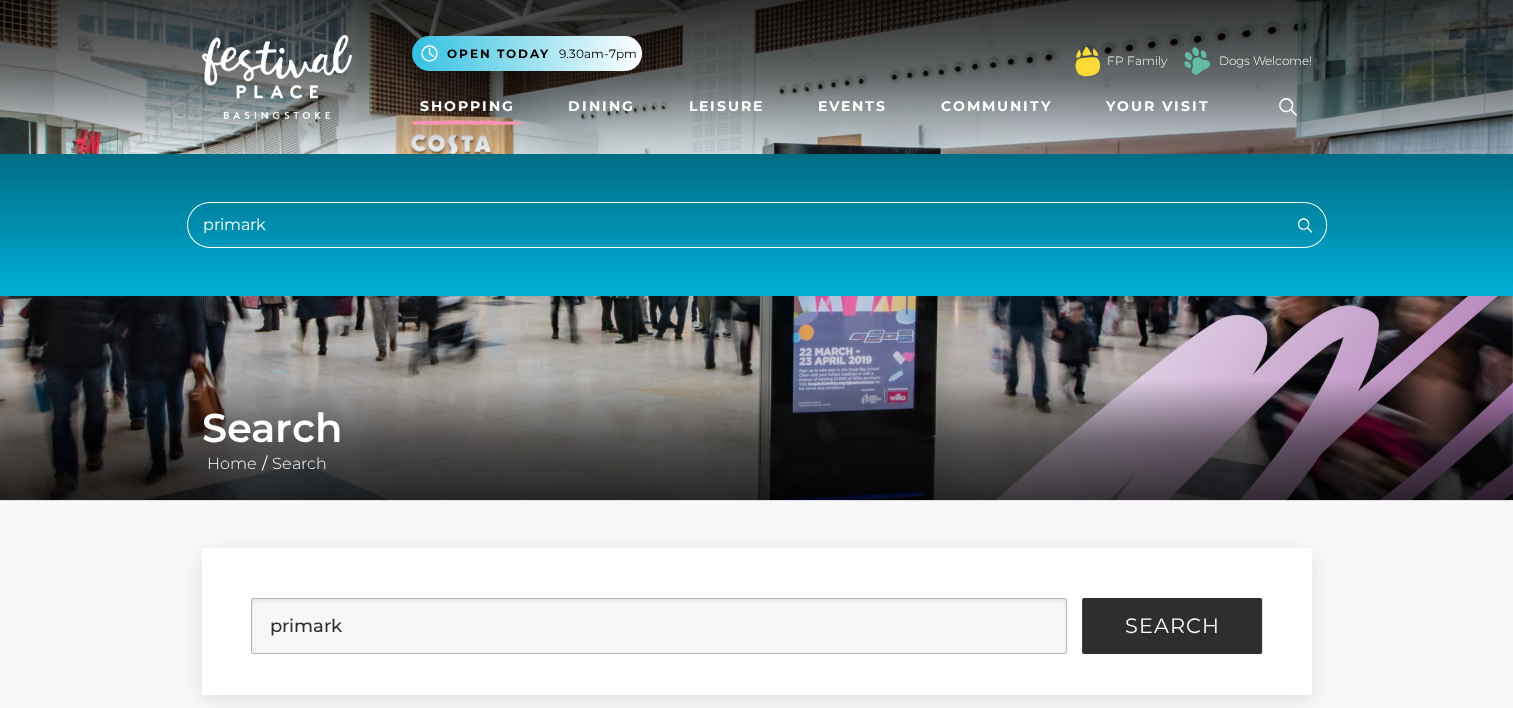 click on "Shopping" at bounding box center [467, 106] 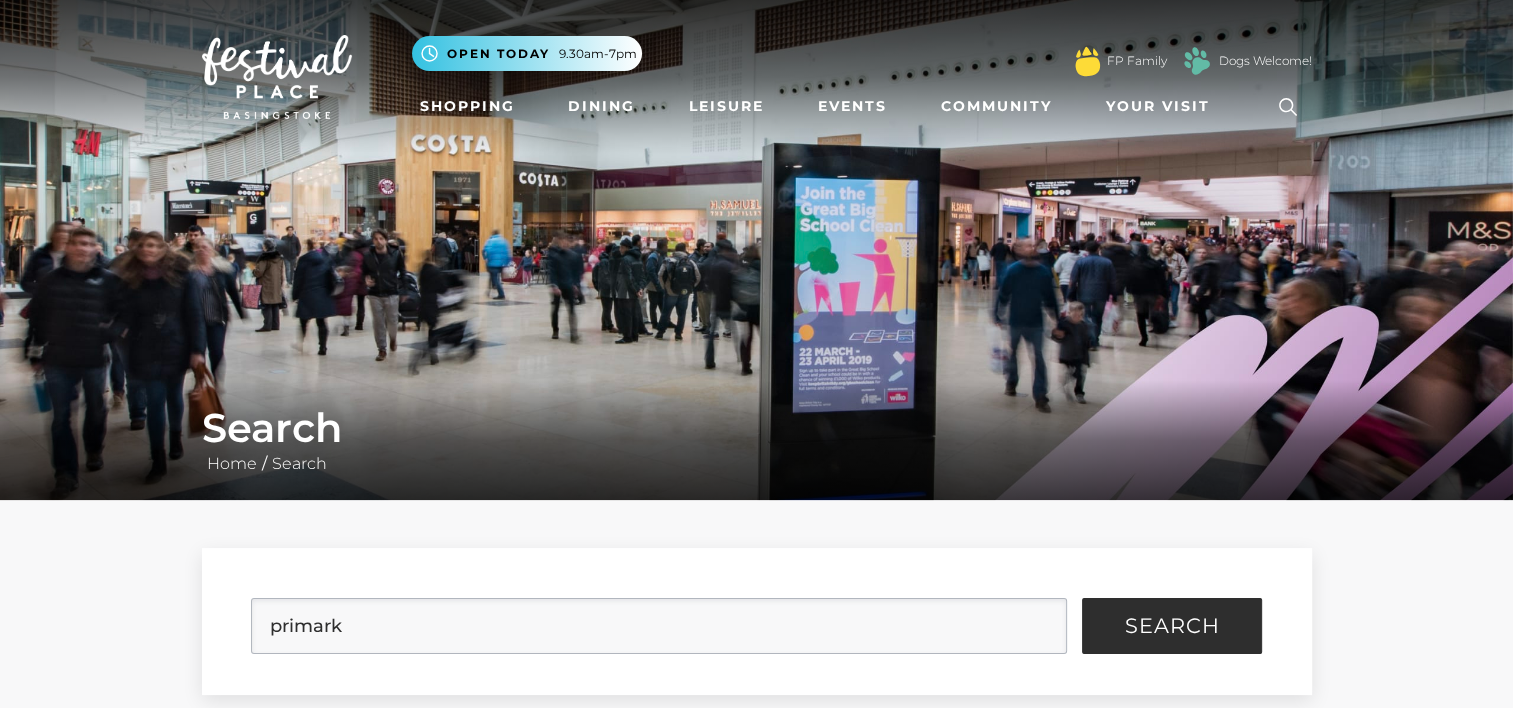 drag, startPoint x: 512, startPoint y: 236, endPoint x: 514, endPoint y: -104, distance: 340.0059 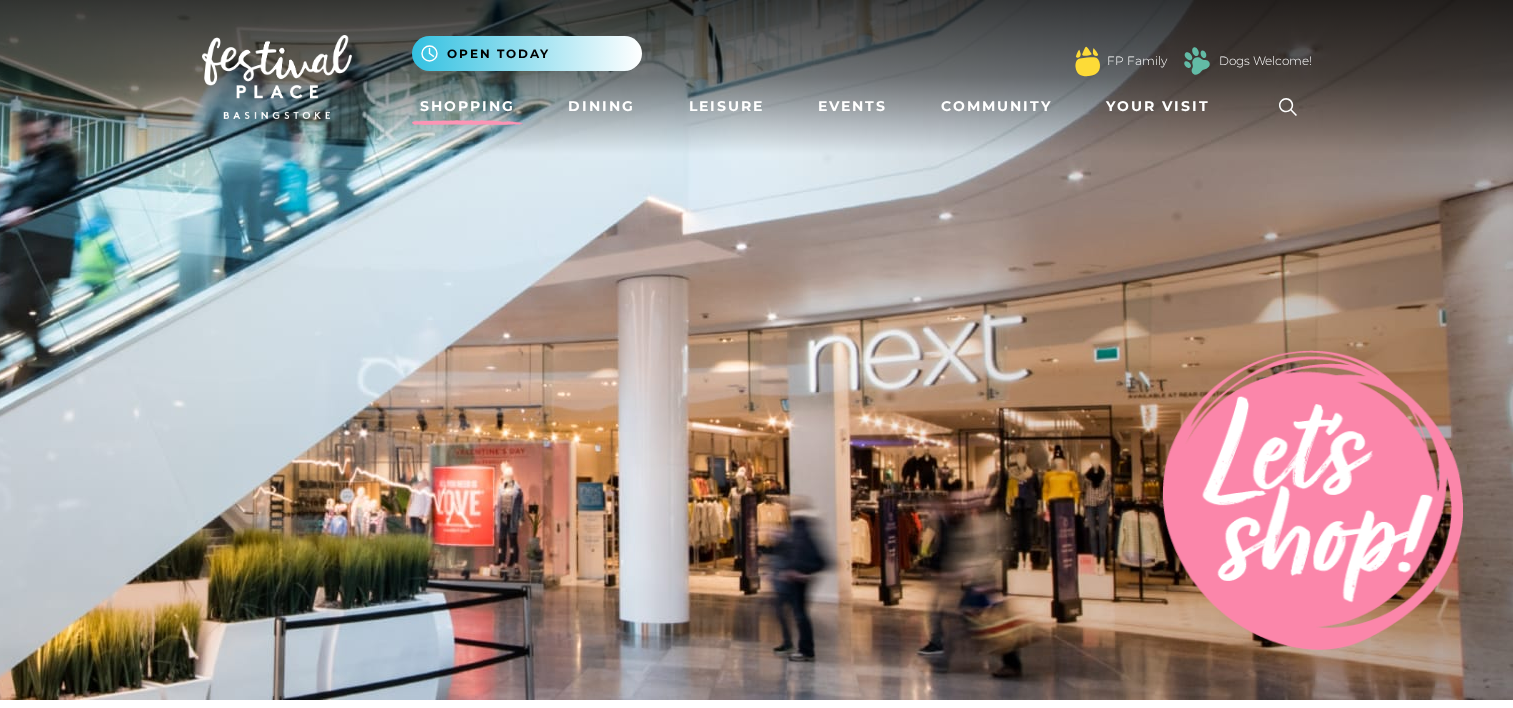 scroll, scrollTop: 0, scrollLeft: 0, axis: both 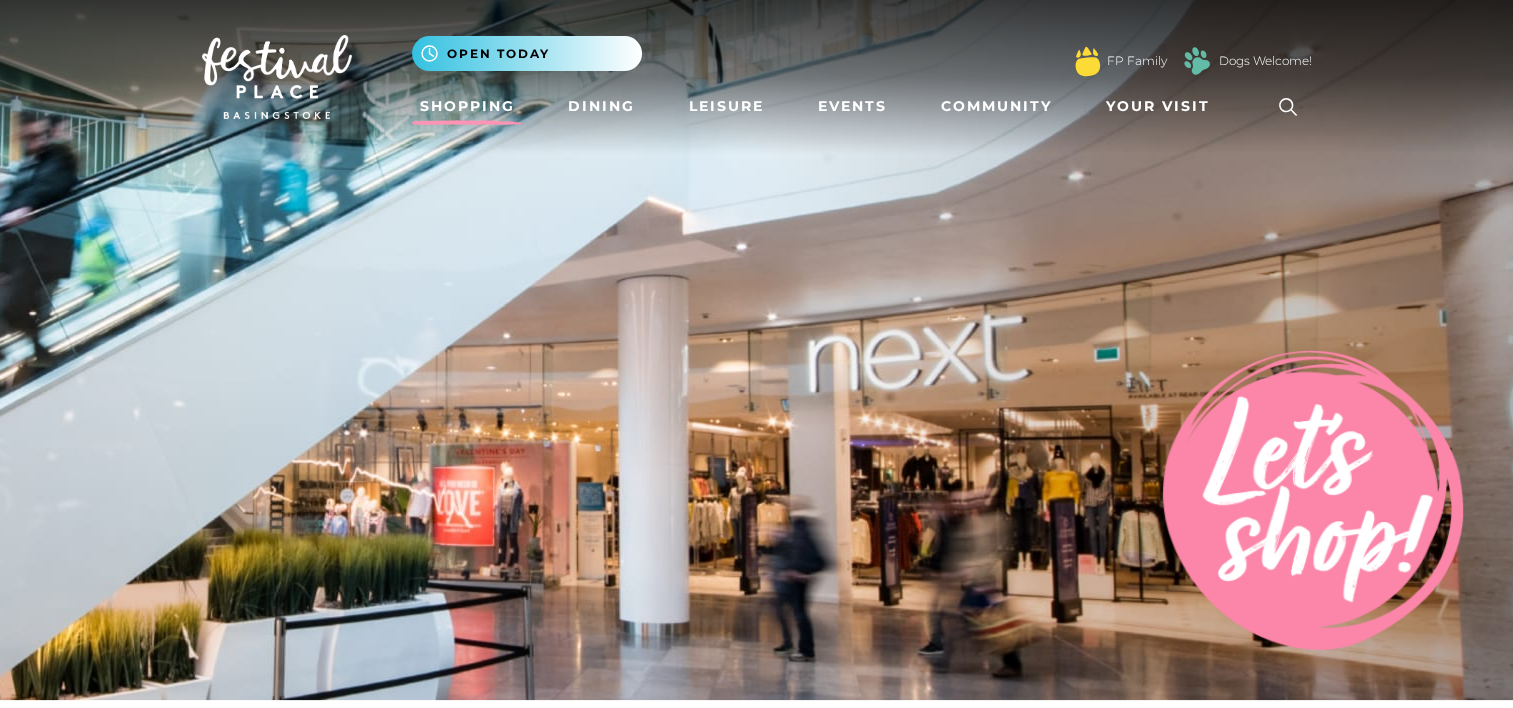 drag, startPoint x: 0, startPoint y: 0, endPoint x: 416, endPoint y: 240, distance: 480.2666 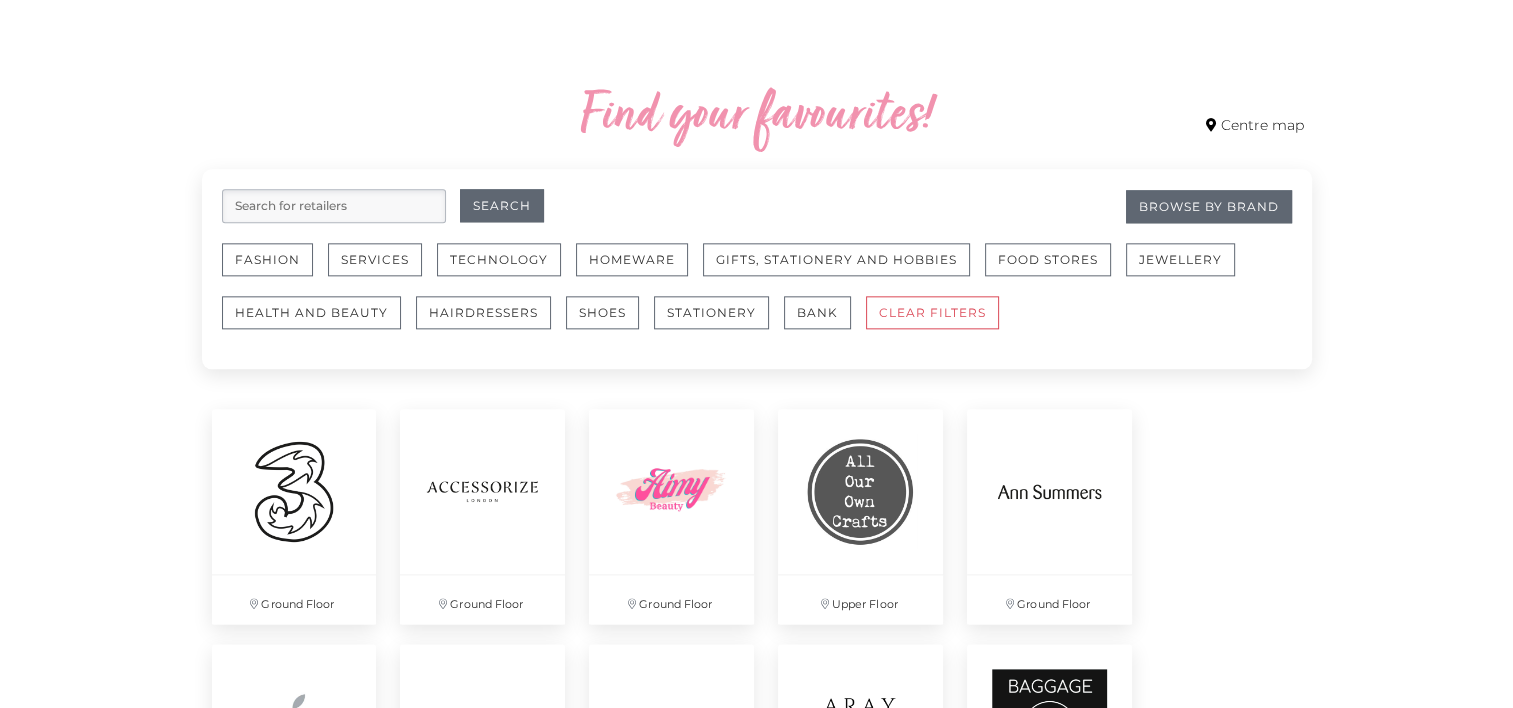 scroll, scrollTop: 2300, scrollLeft: 0, axis: vertical 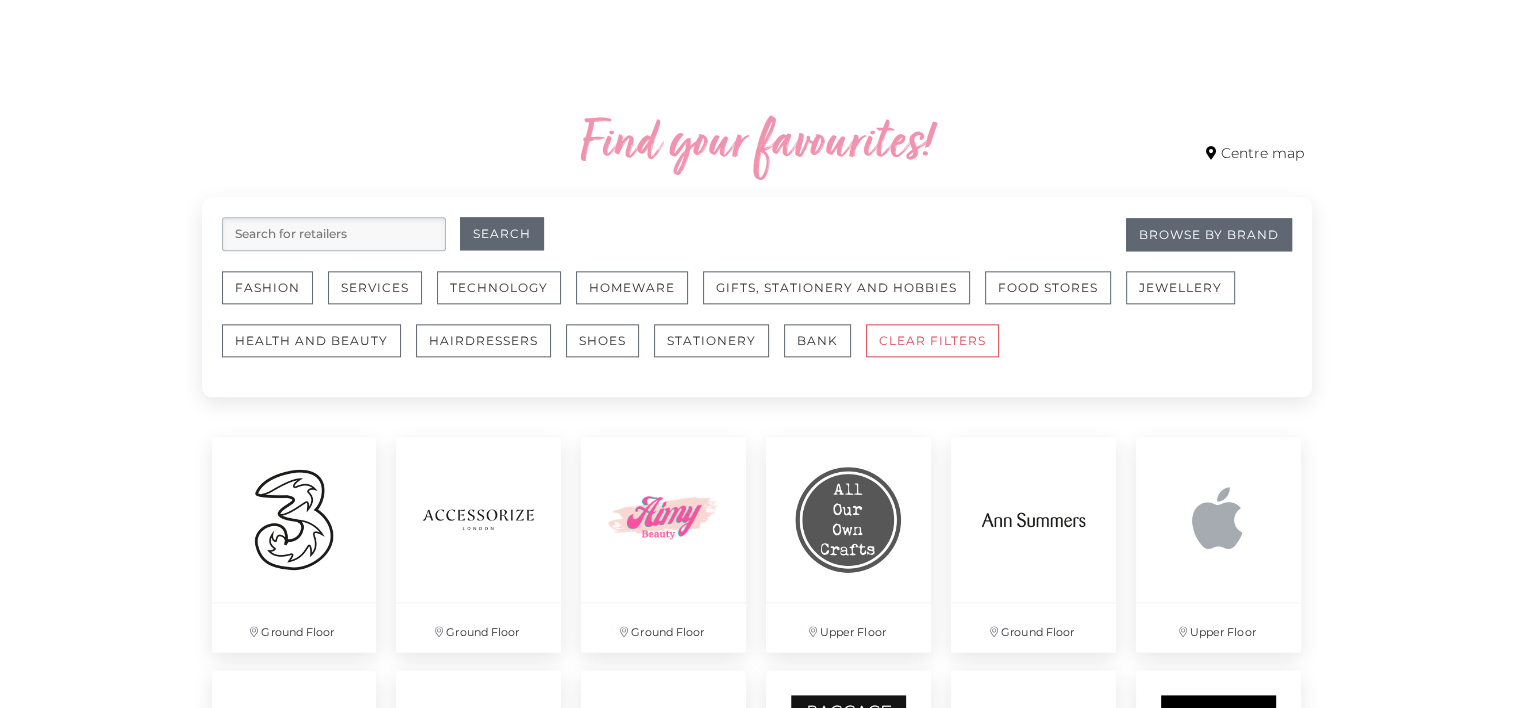 click at bounding box center [293, 1449] 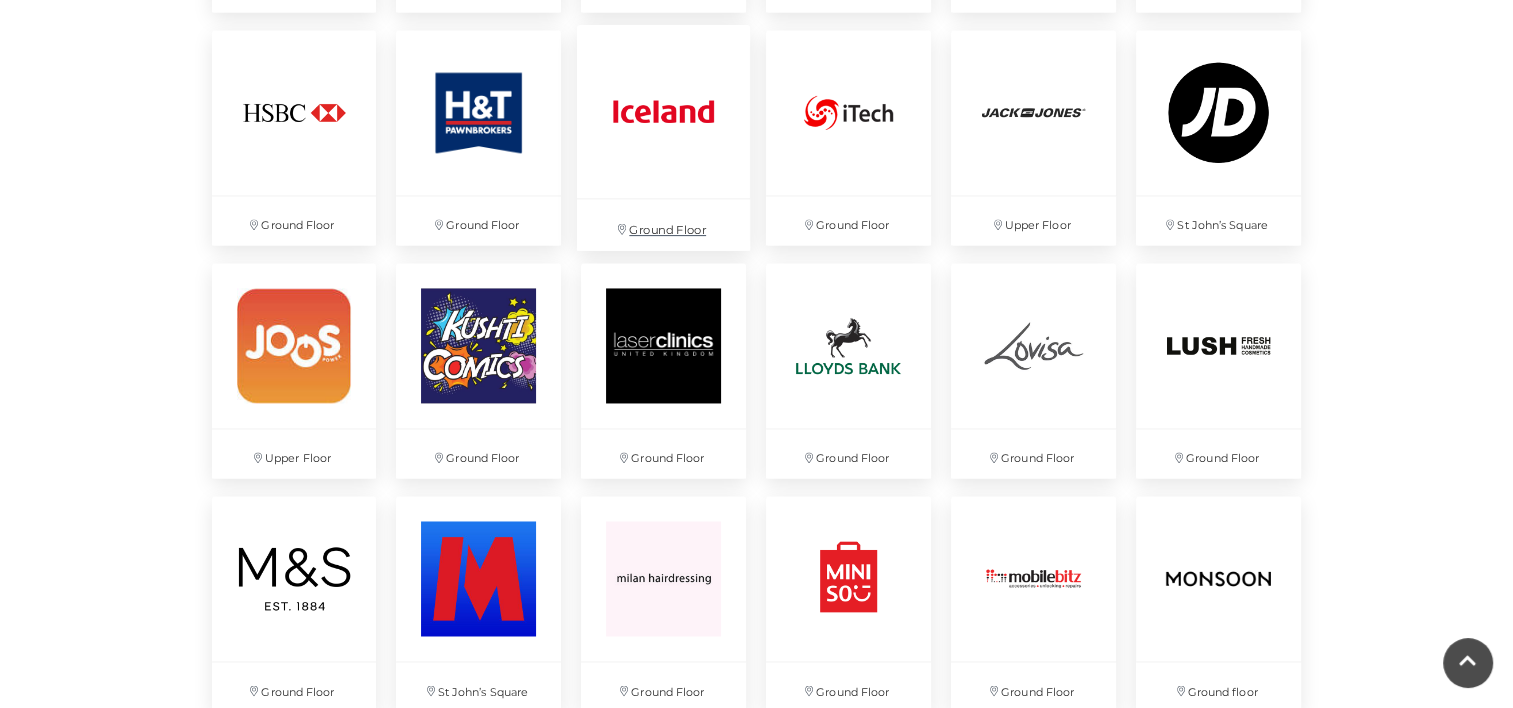 scroll, scrollTop: 2500, scrollLeft: 0, axis: vertical 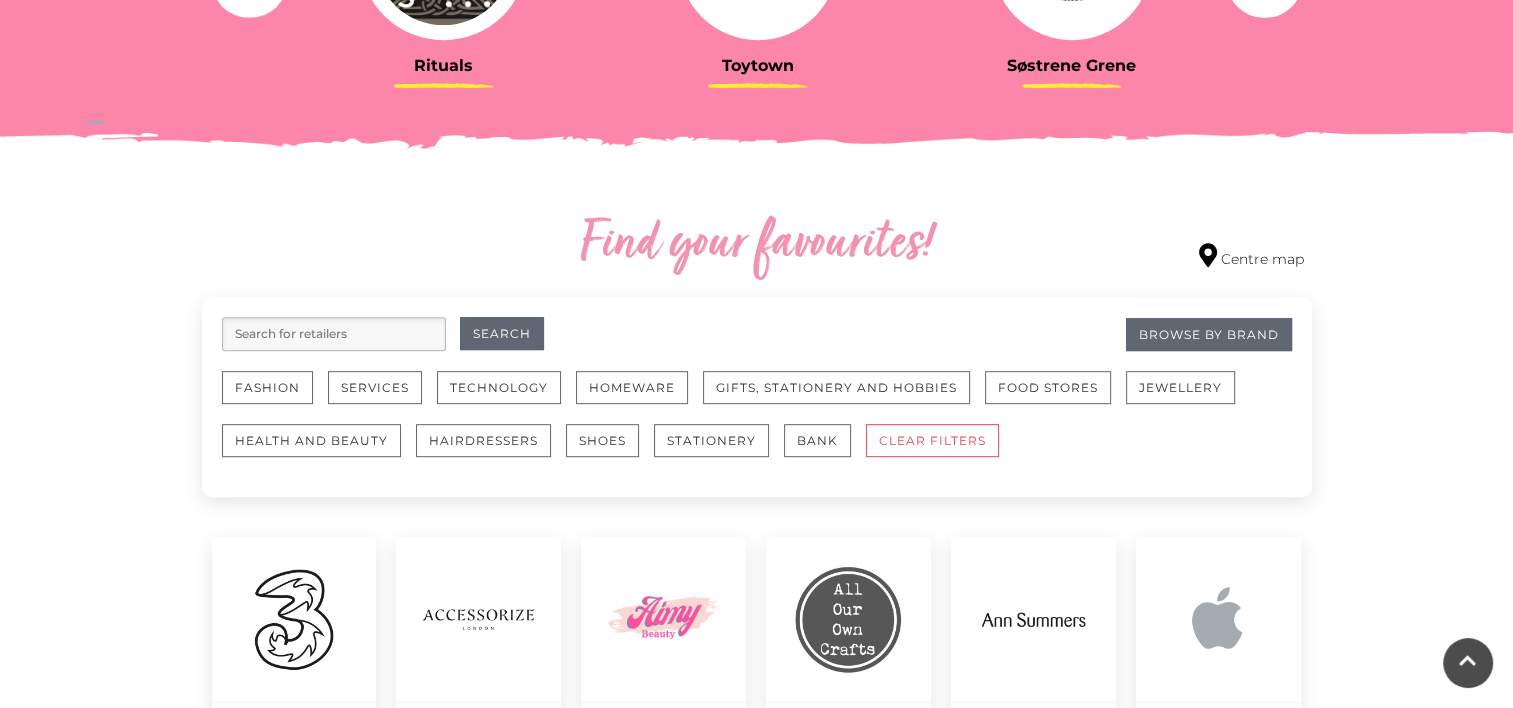 click at bounding box center [334, 334] 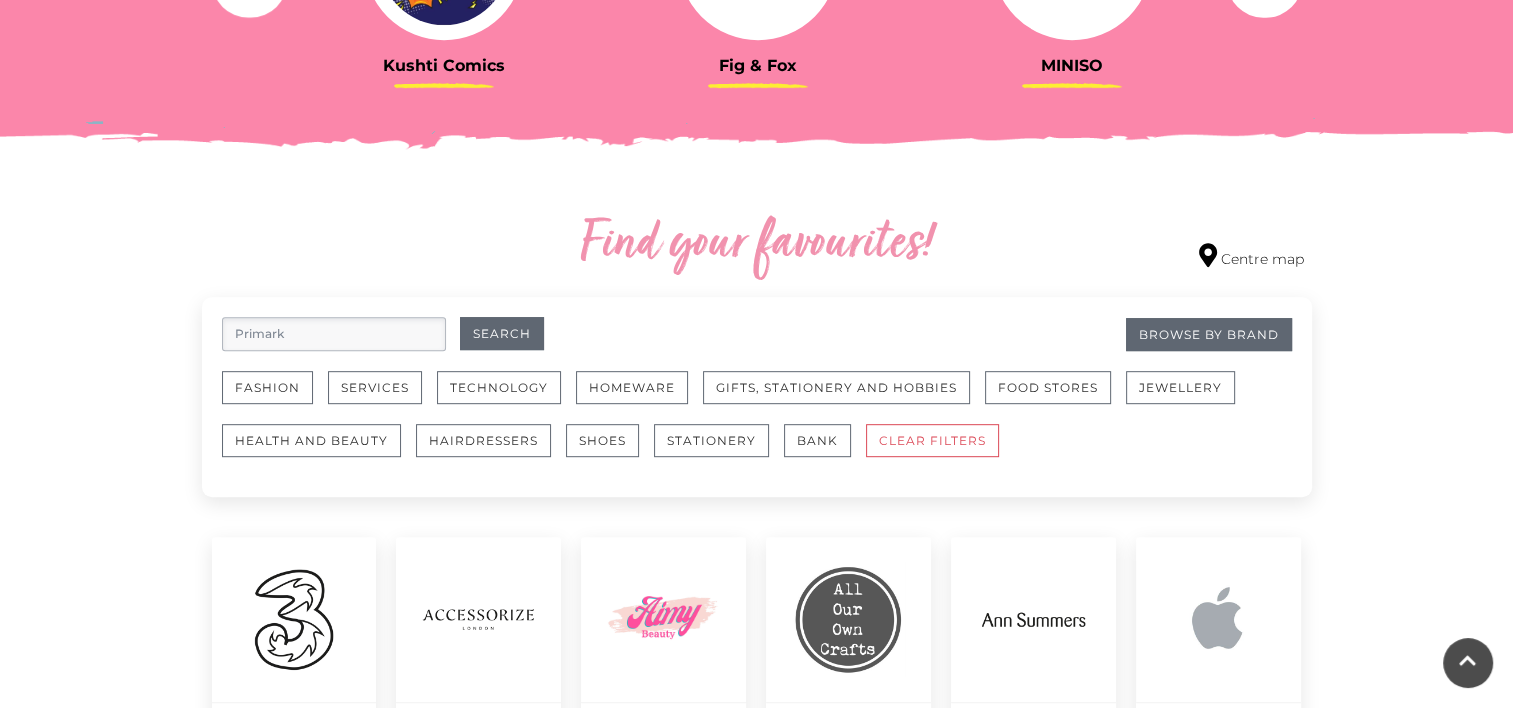 type on "Primark" 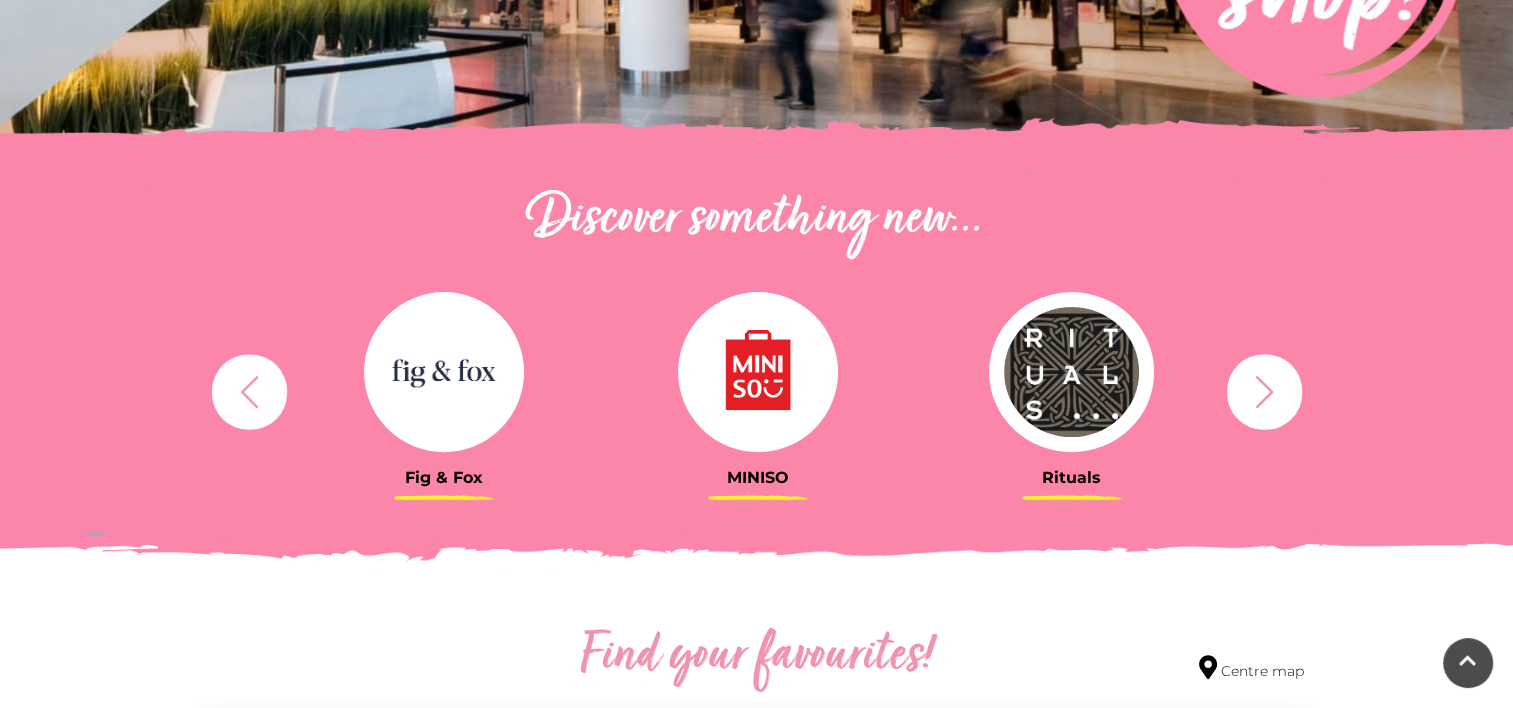 scroll, scrollTop: 600, scrollLeft: 0, axis: vertical 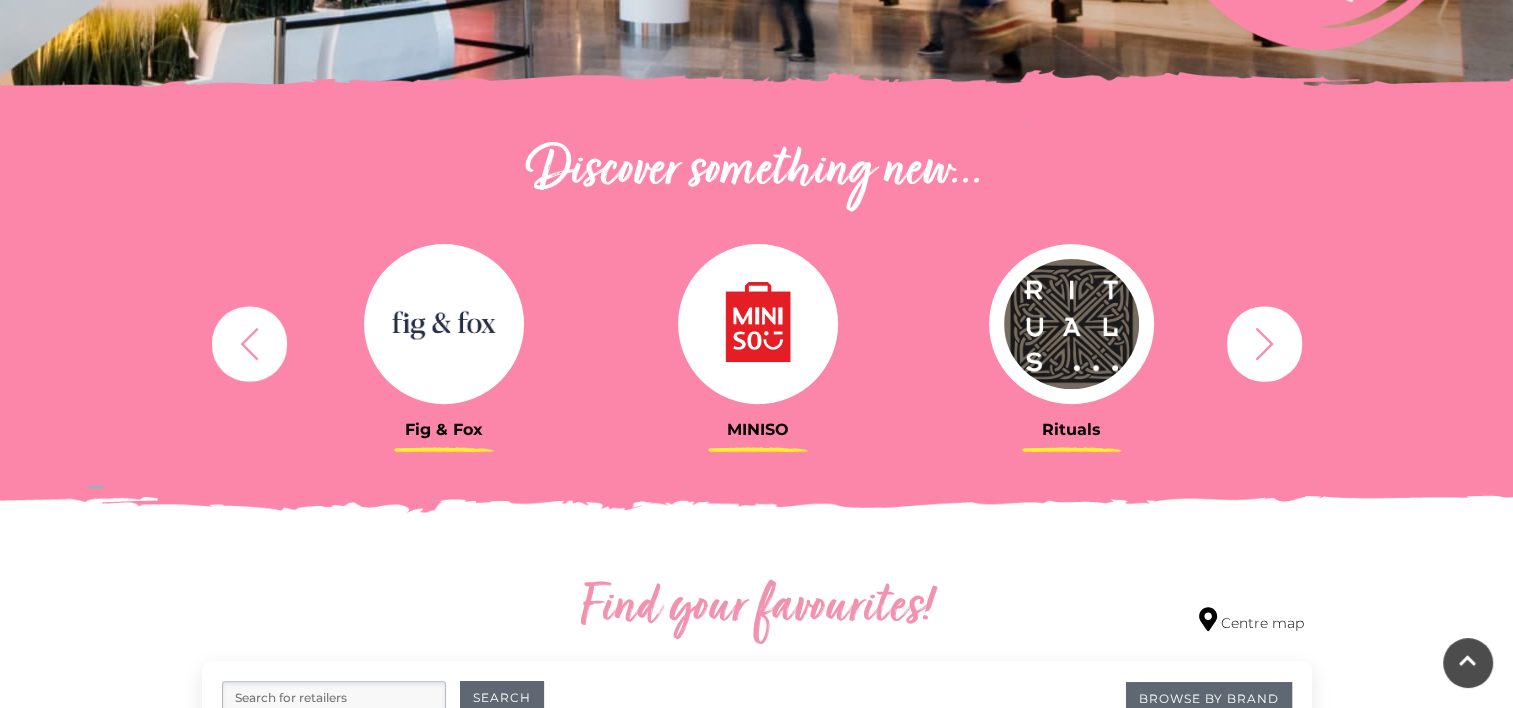 click at bounding box center (1264, 343) 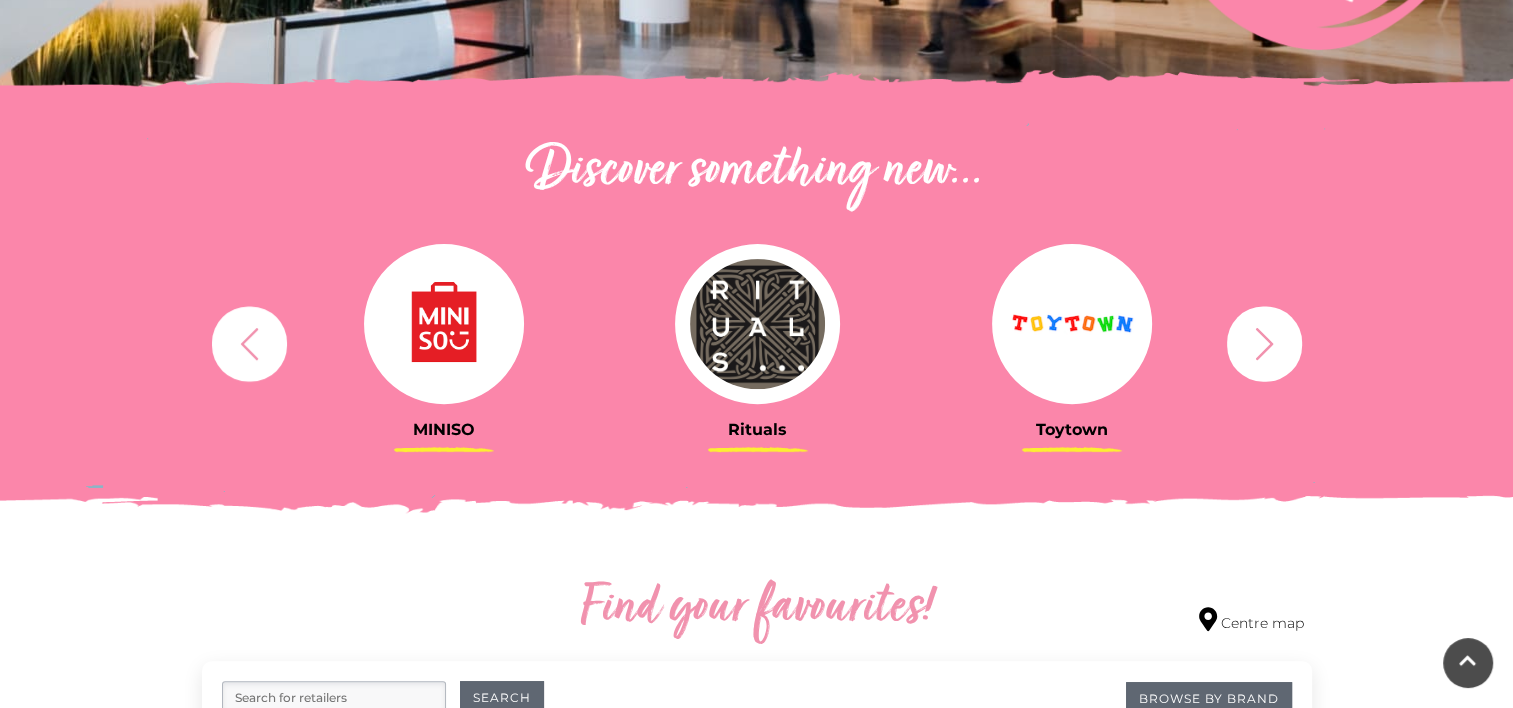 click at bounding box center (1264, 343) 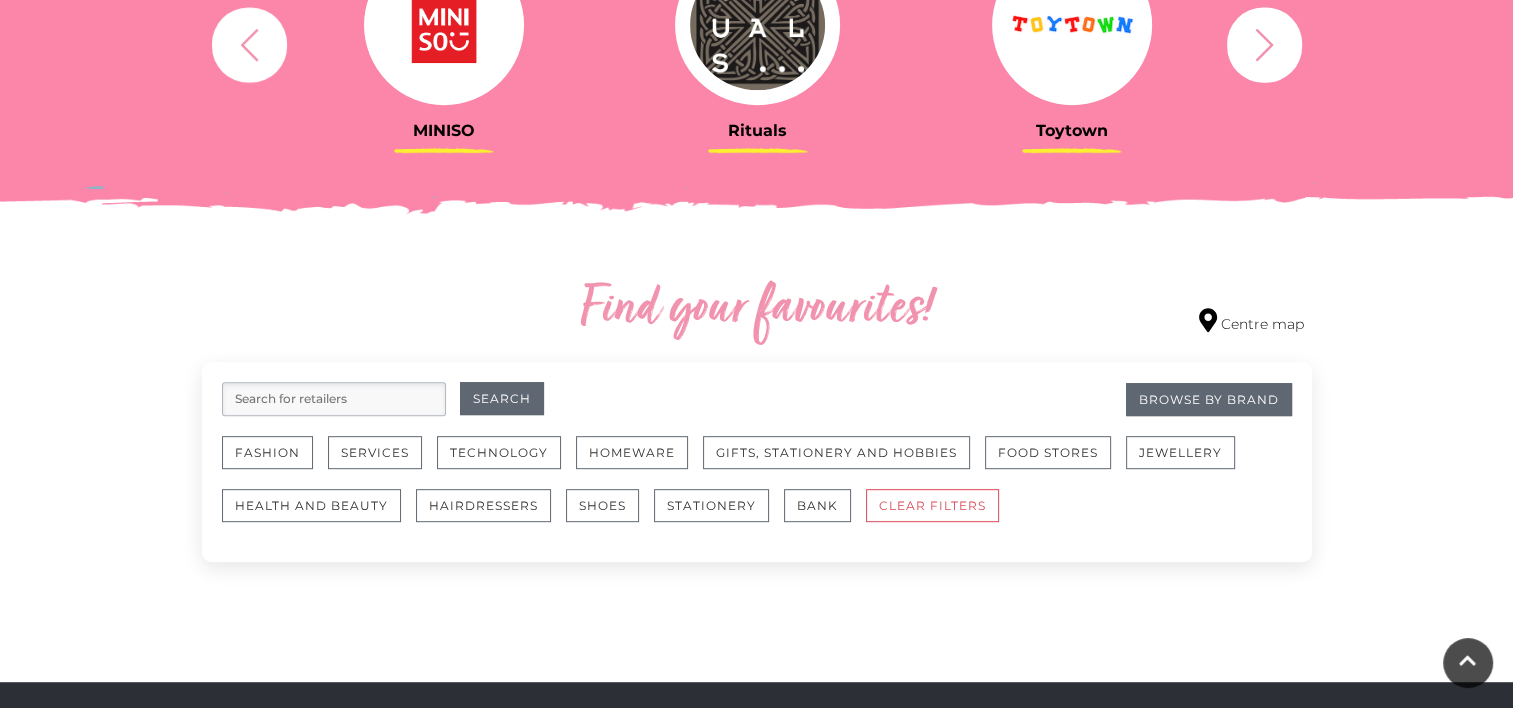 scroll, scrollTop: 900, scrollLeft: 0, axis: vertical 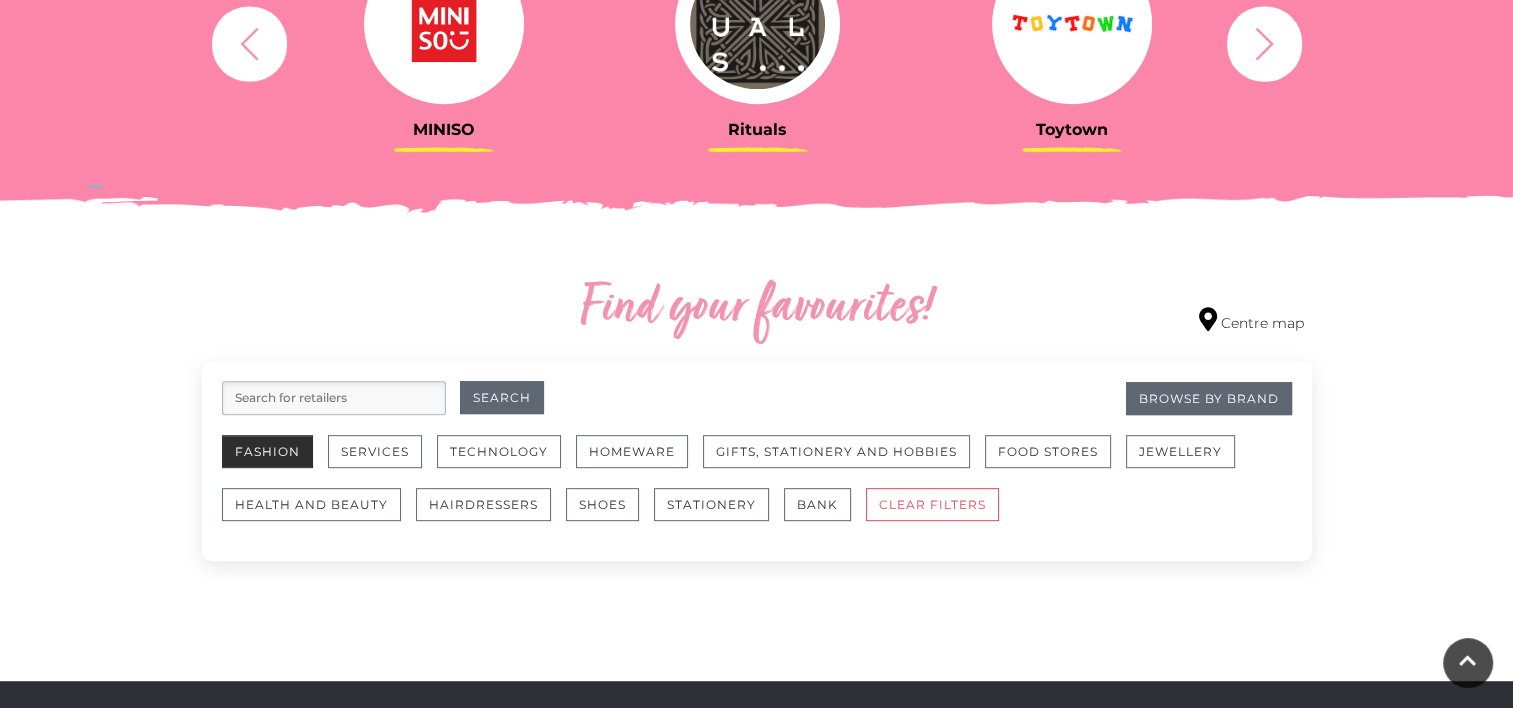 click on "Fashion" at bounding box center [267, 451] 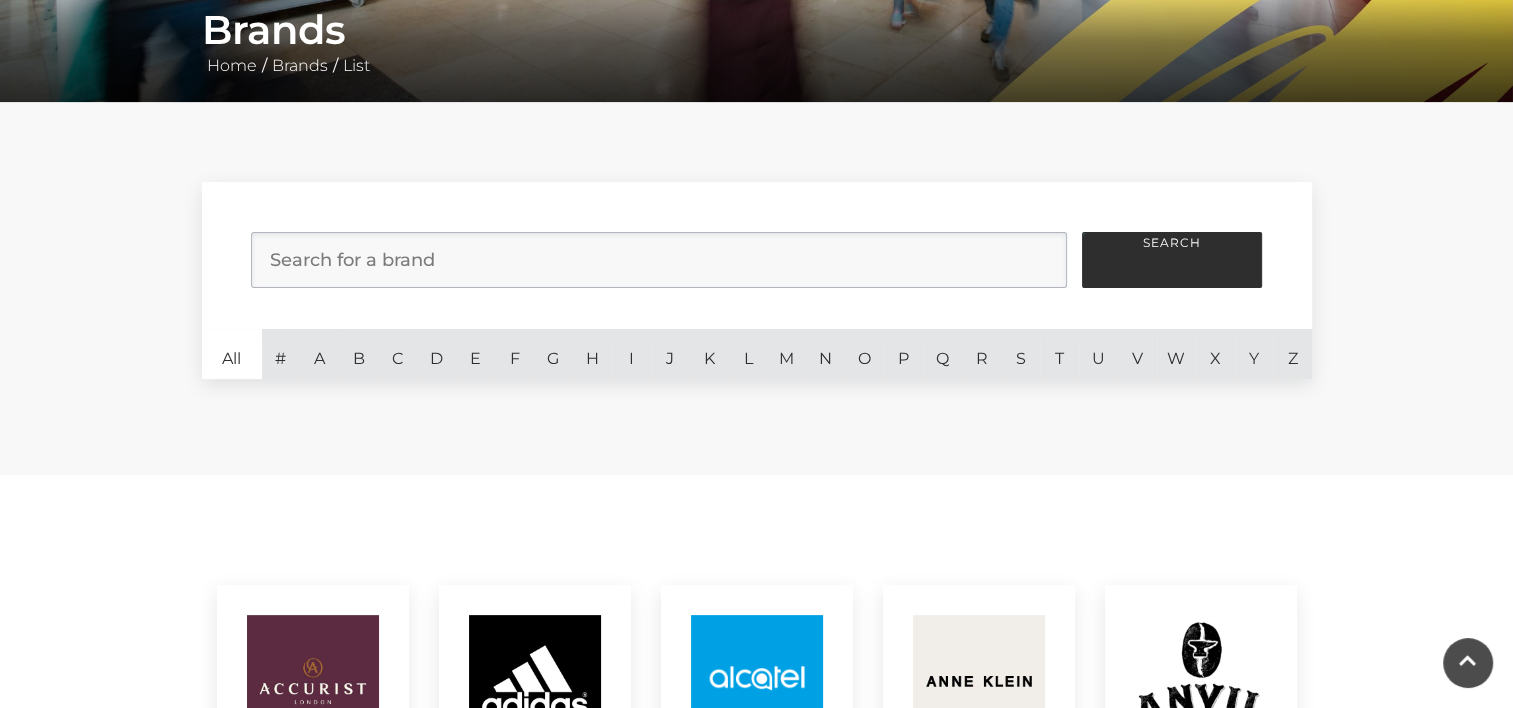 scroll, scrollTop: 400, scrollLeft: 0, axis: vertical 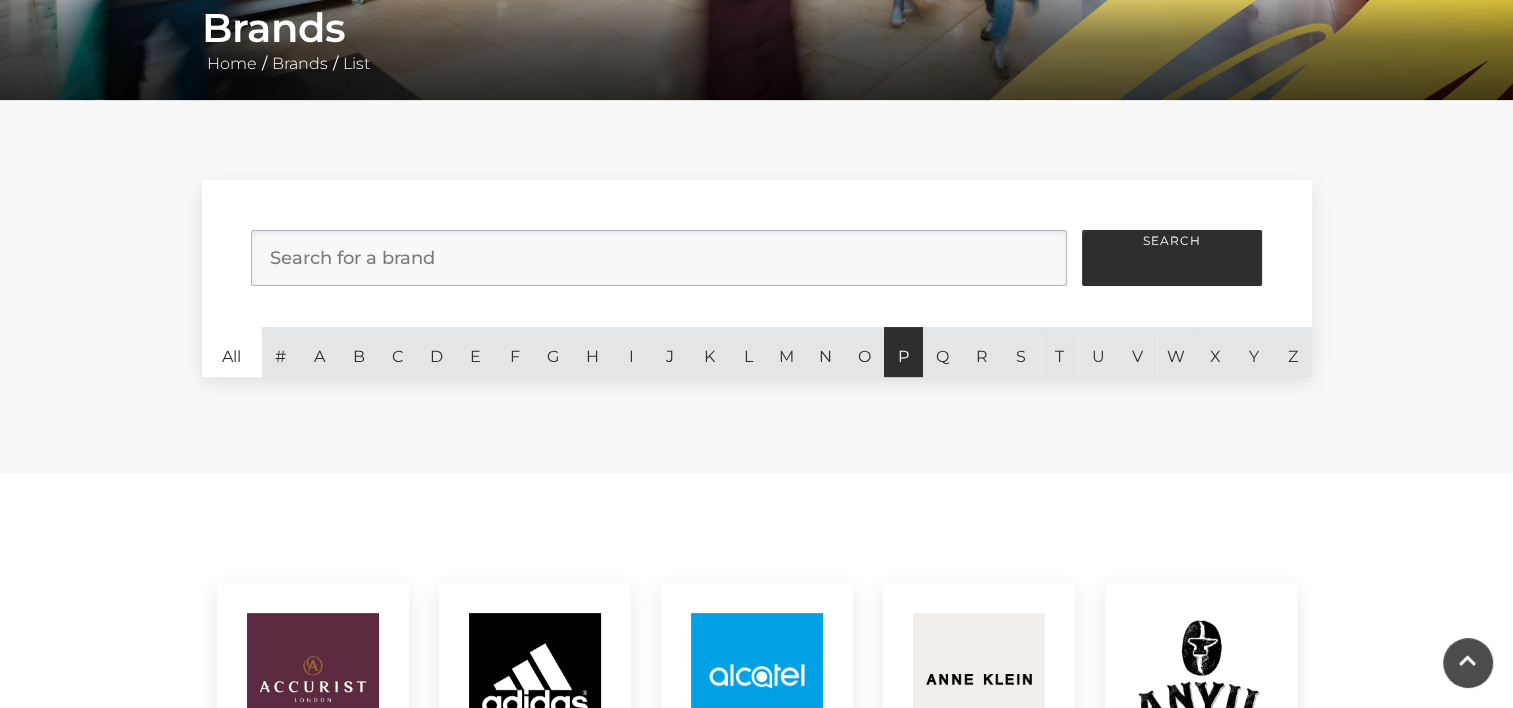 click on "P" at bounding box center [903, 352] 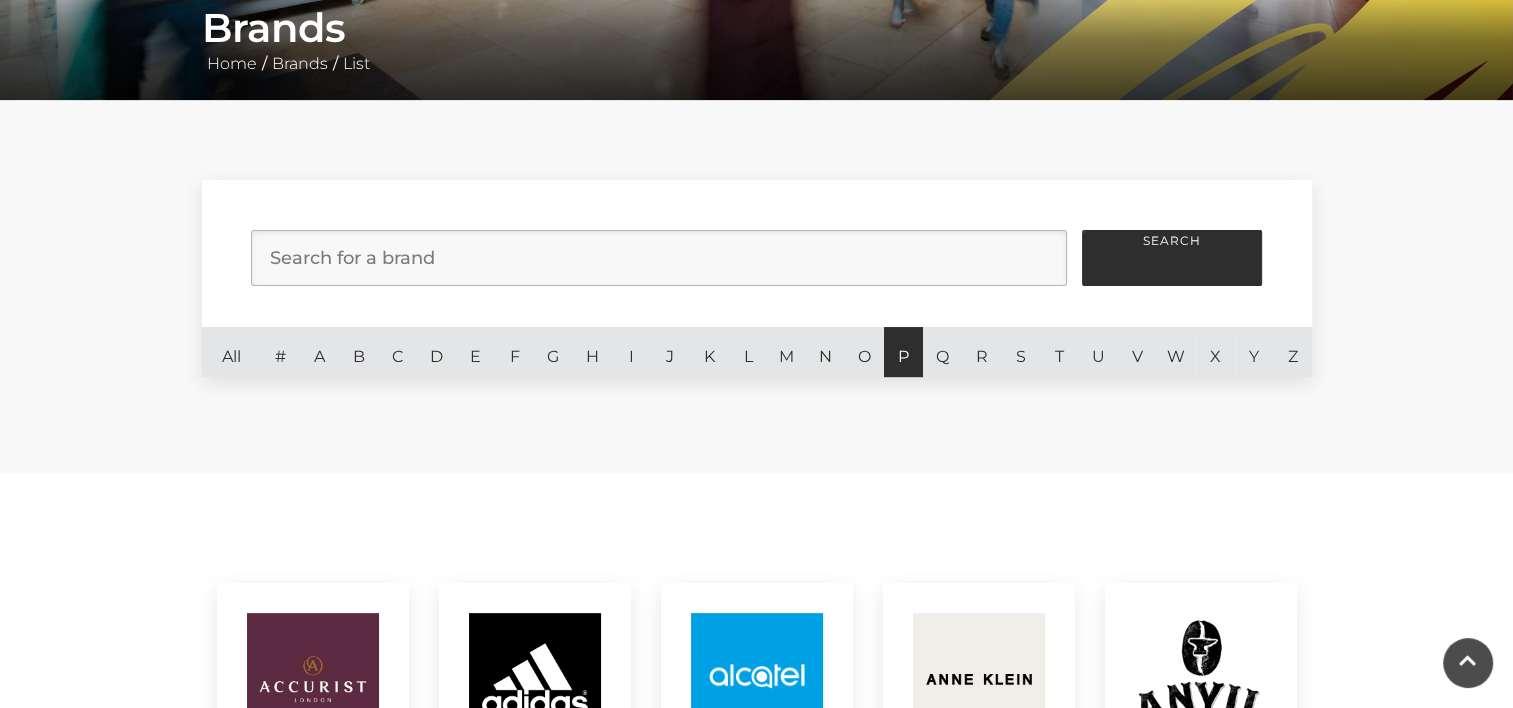 click on "P" at bounding box center (903, 352) 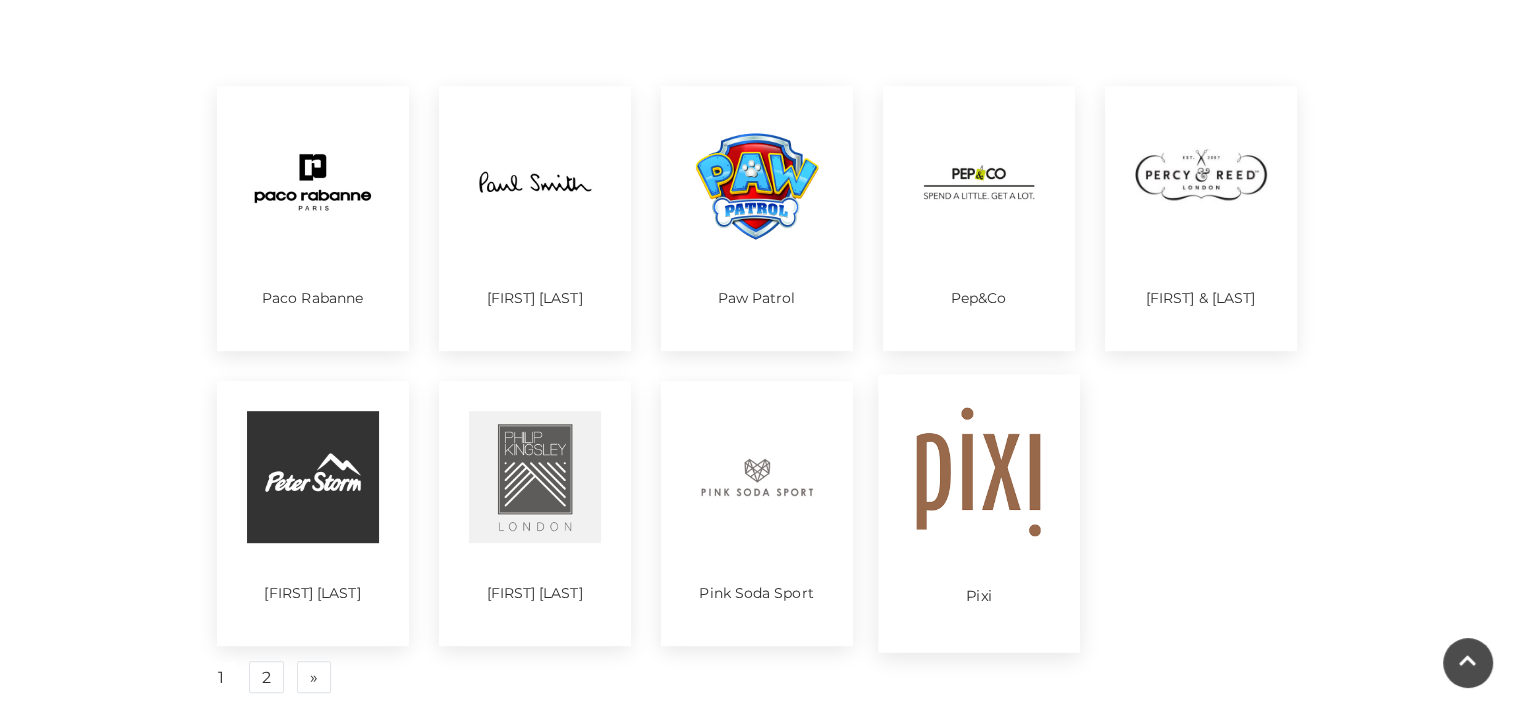scroll, scrollTop: 896, scrollLeft: 0, axis: vertical 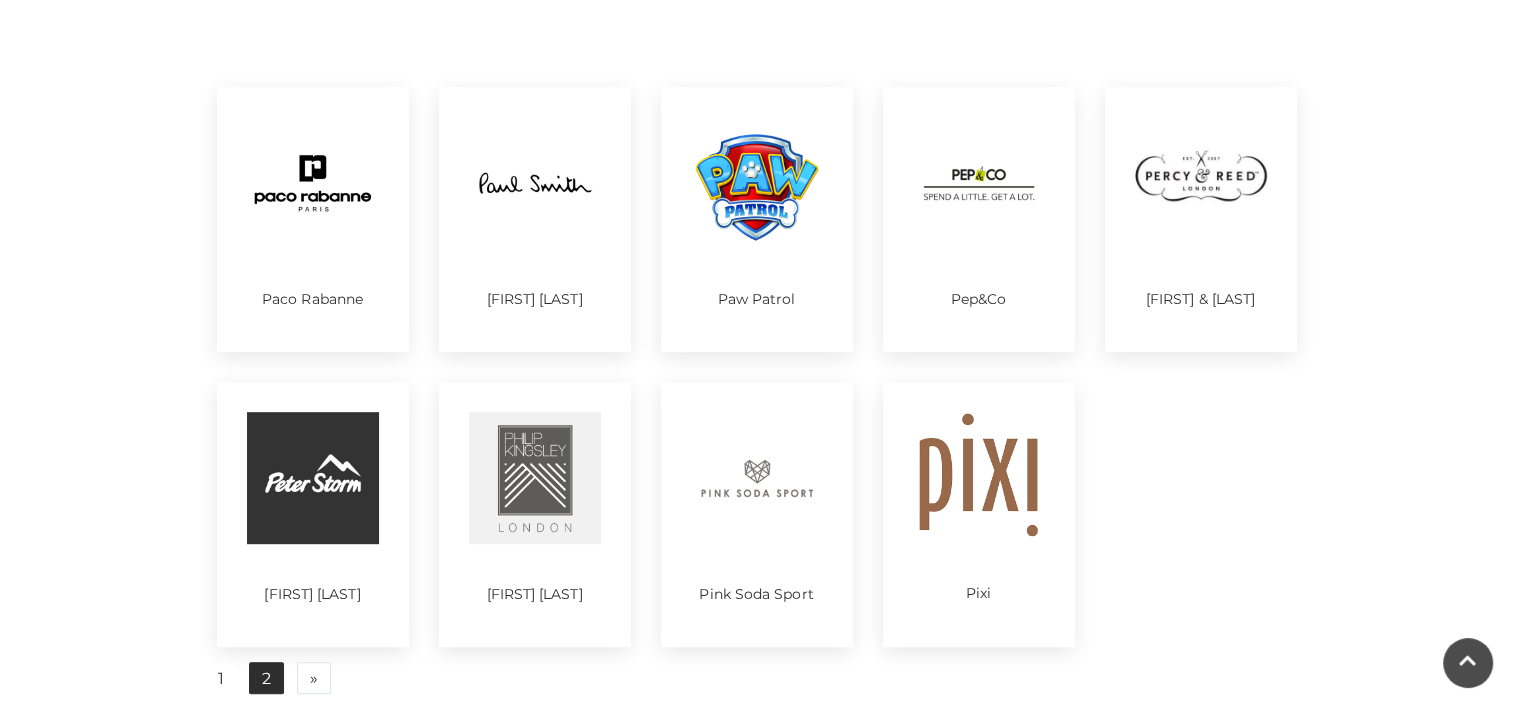 click on "2" at bounding box center [266, 678] 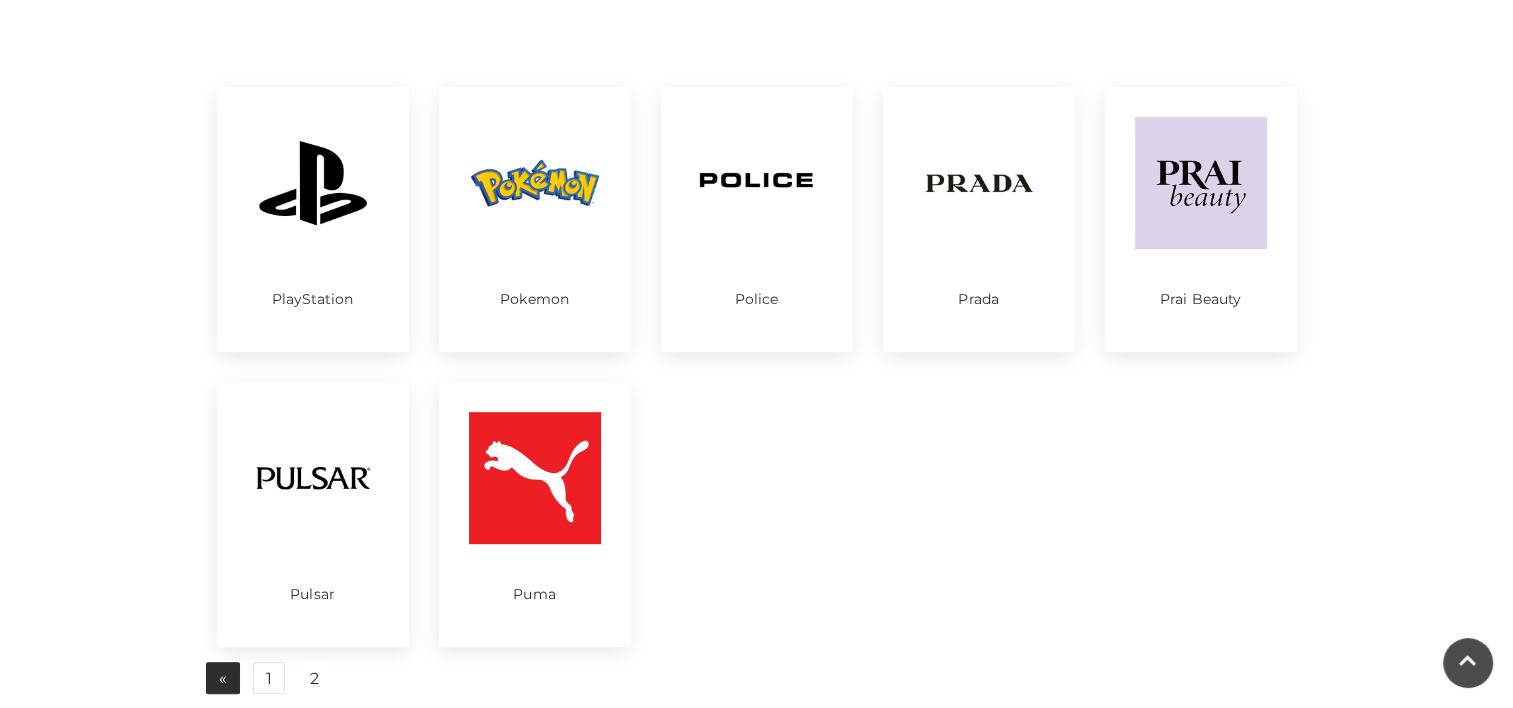 click on "« Previous" at bounding box center (223, 678) 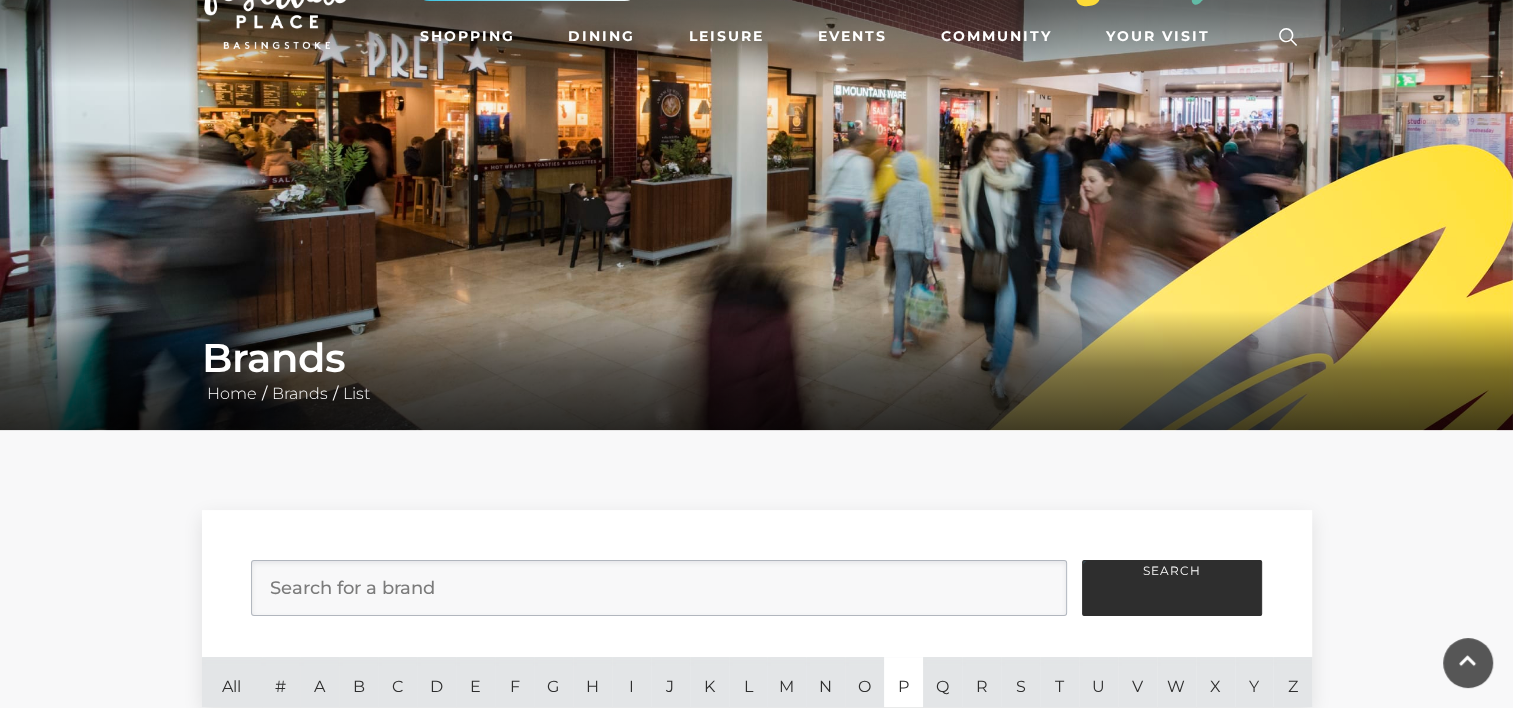 scroll, scrollTop: 0, scrollLeft: 0, axis: both 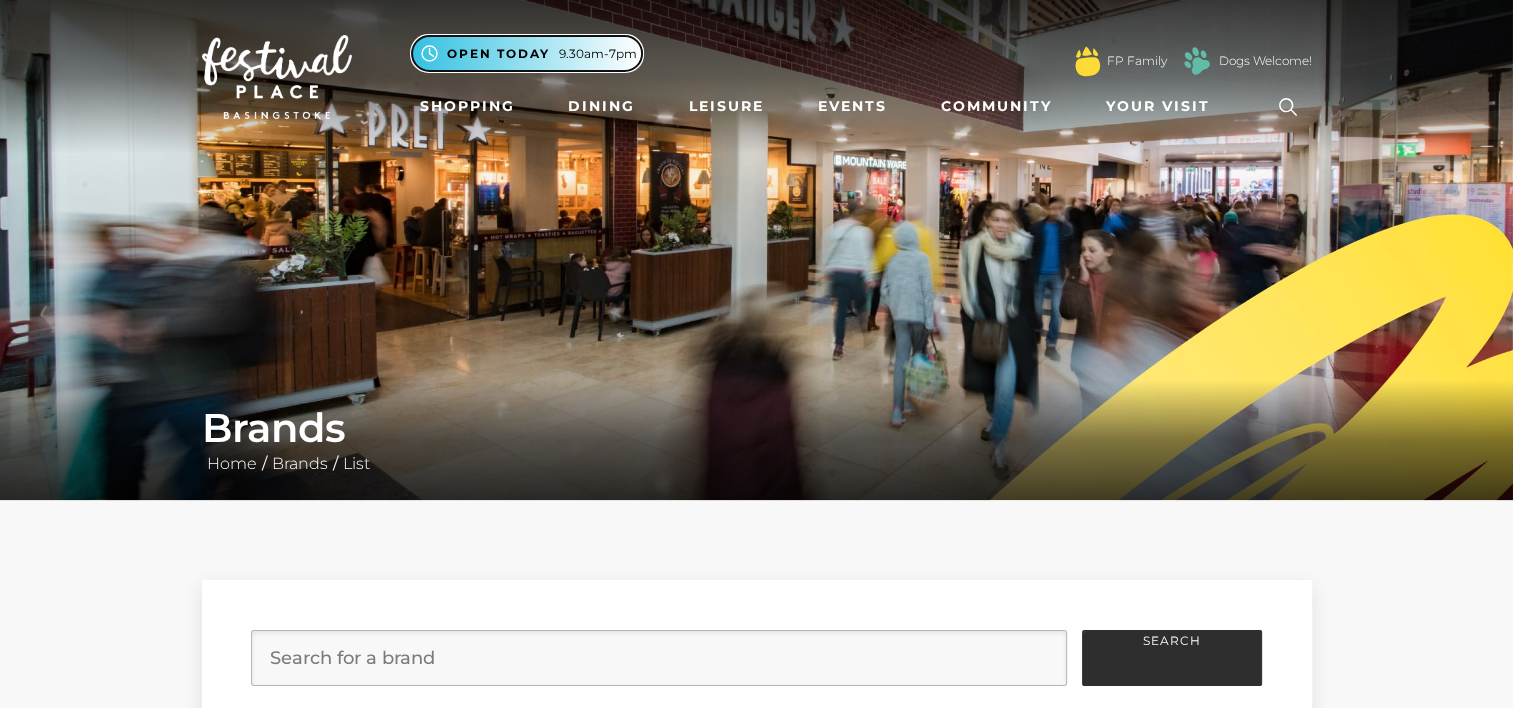 click on ".st5{fill:none;stroke:#FFFFFF;stroke-width:2.29;stroke-miterlimit:10;}
Open today
9.30am-7pm" at bounding box center [527, 53] 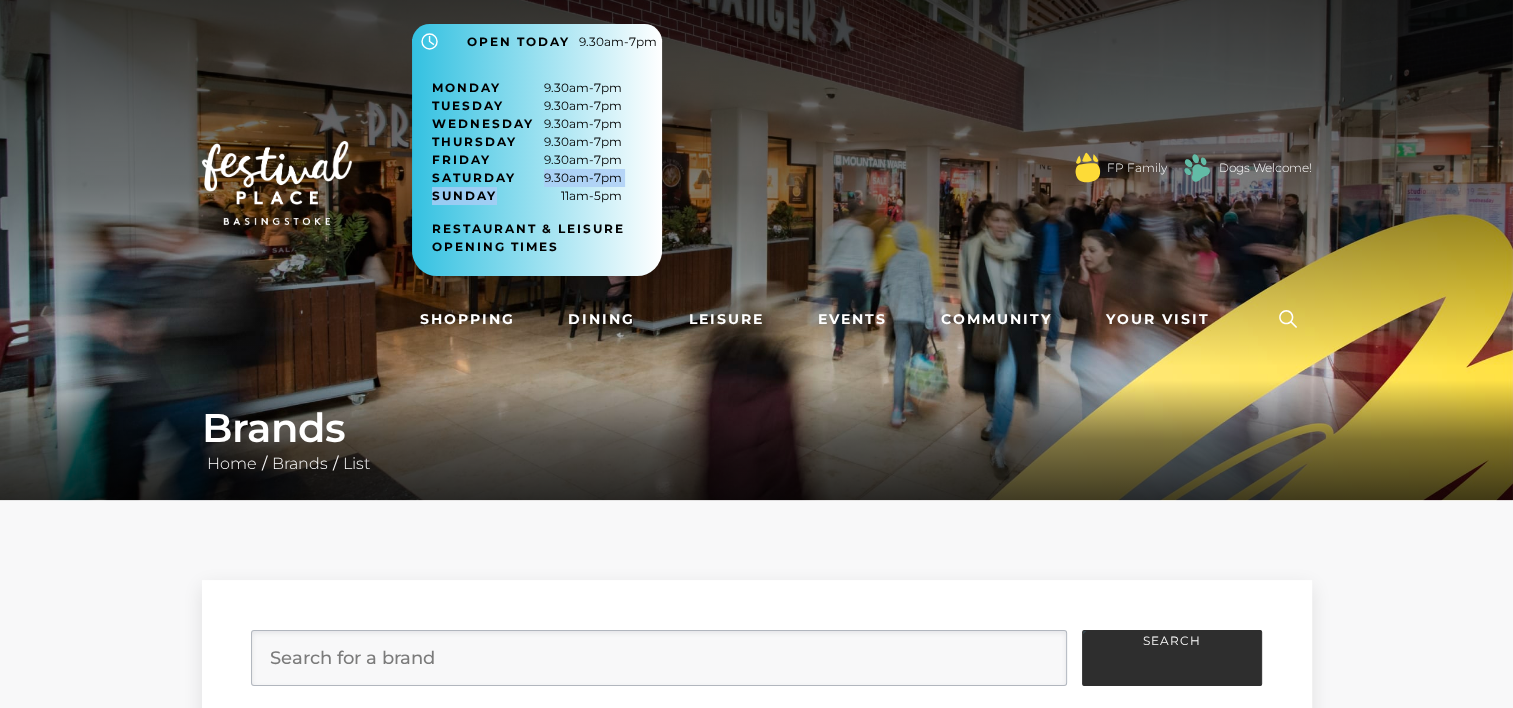 drag, startPoint x: 542, startPoint y: 176, endPoint x: 637, endPoint y: 190, distance: 96.02604 